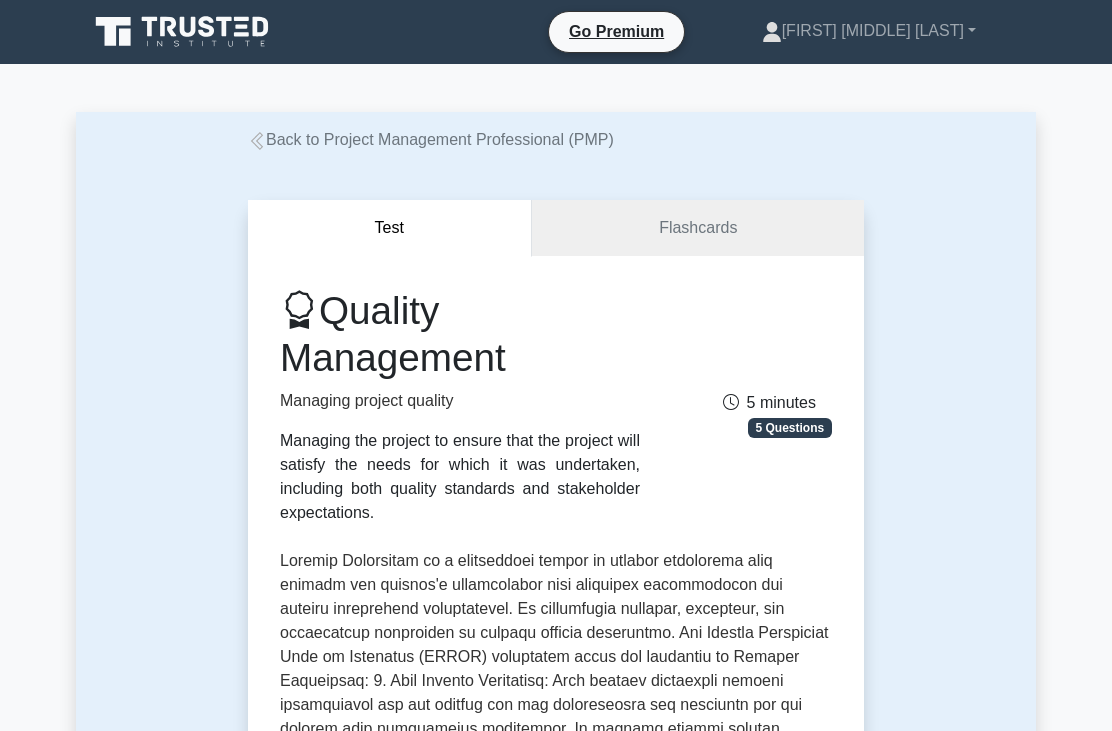 scroll, scrollTop: 204, scrollLeft: 0, axis: vertical 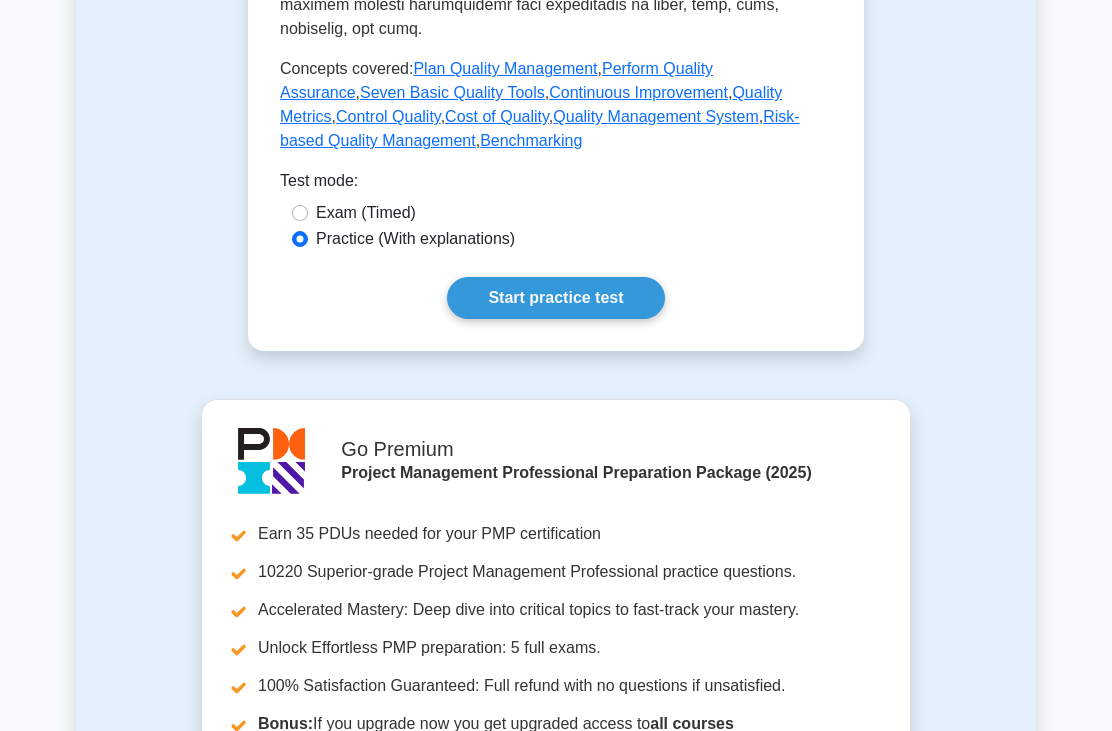 click on "Start practice test" at bounding box center (555, 299) 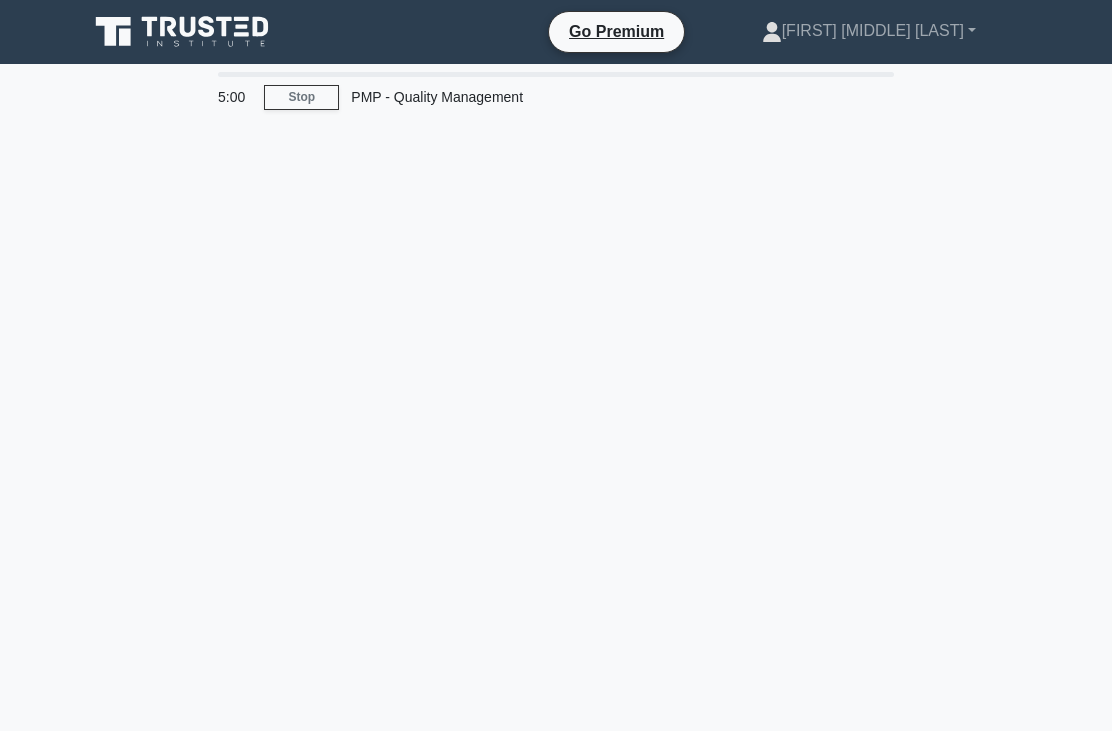 scroll, scrollTop: 0, scrollLeft: 0, axis: both 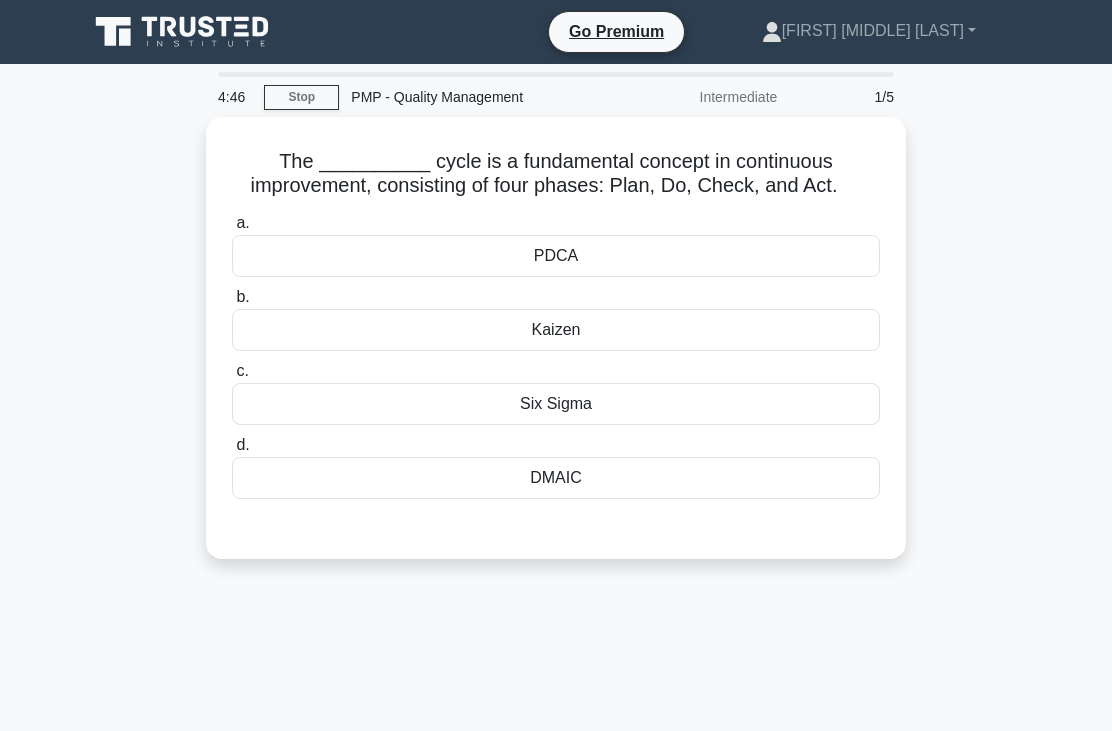click on "PDCA" at bounding box center [556, 256] 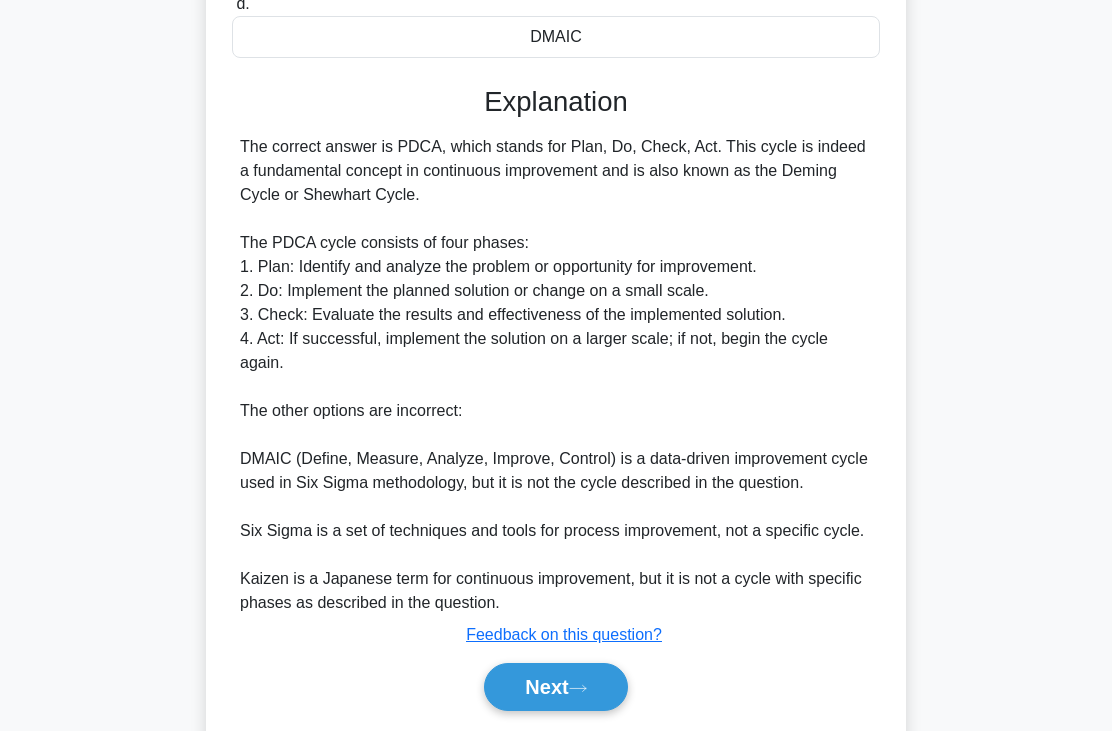 scroll, scrollTop: 509, scrollLeft: 0, axis: vertical 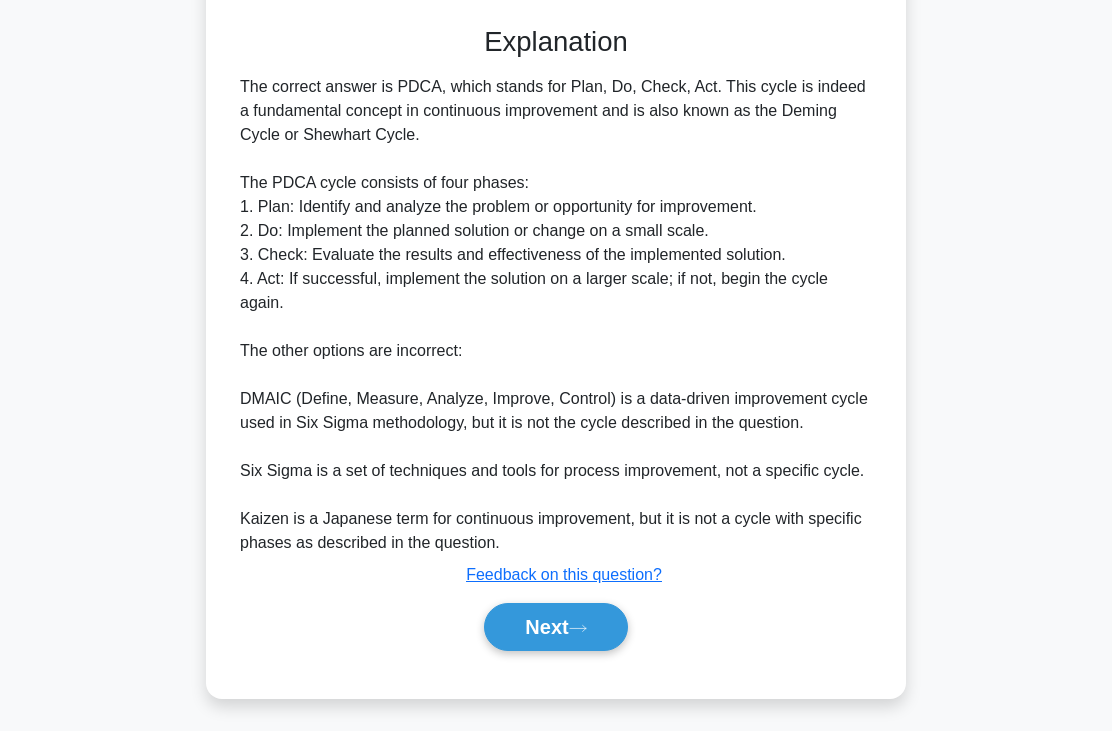click on "Next" at bounding box center [555, 627] 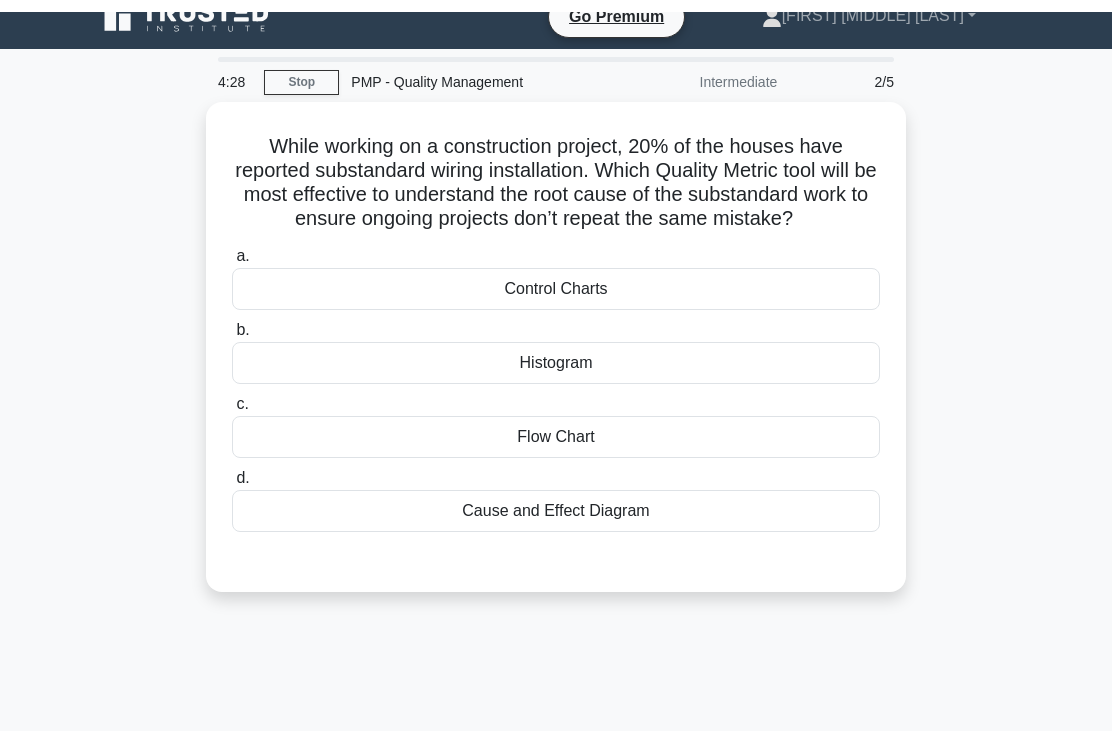 scroll, scrollTop: 0, scrollLeft: 0, axis: both 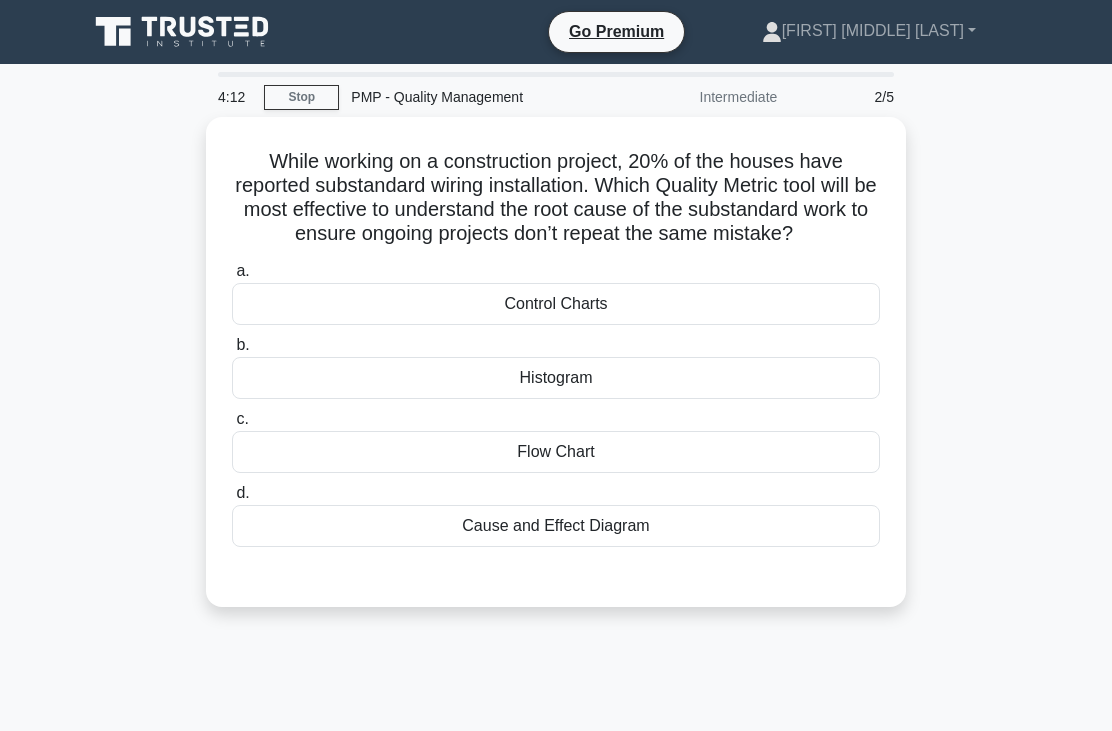 click on "Control Charts" at bounding box center (556, 304) 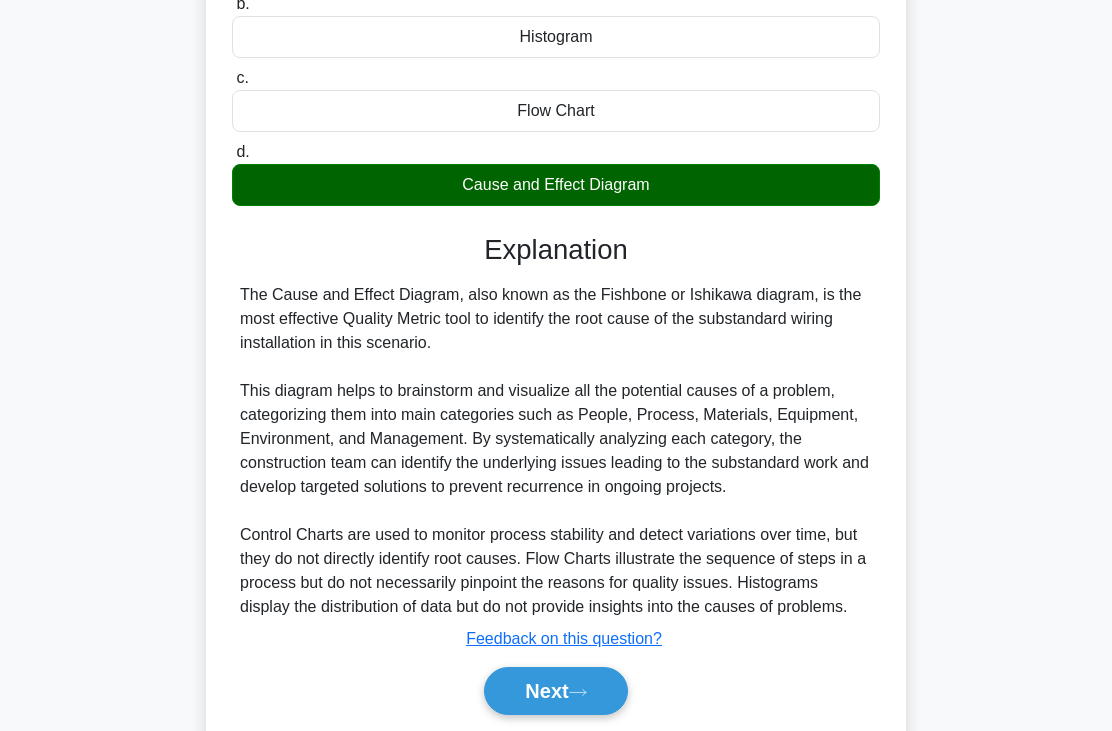 scroll, scrollTop: 404, scrollLeft: 0, axis: vertical 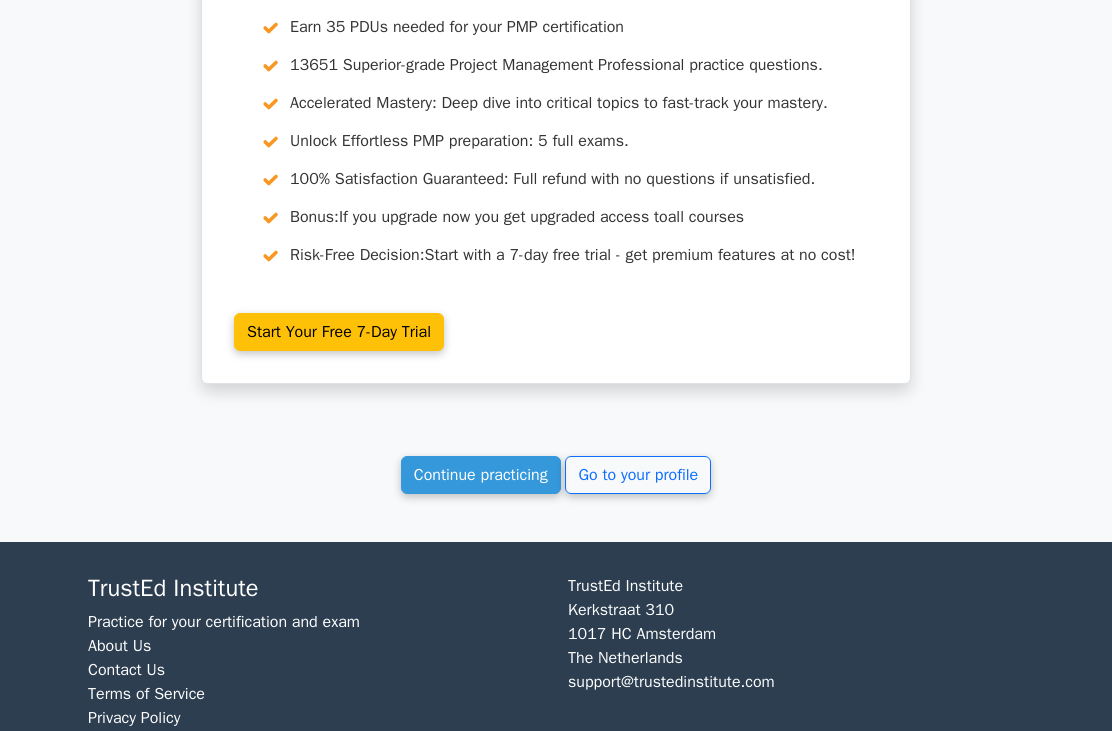 click on "Continue practicing" at bounding box center (481, 475) 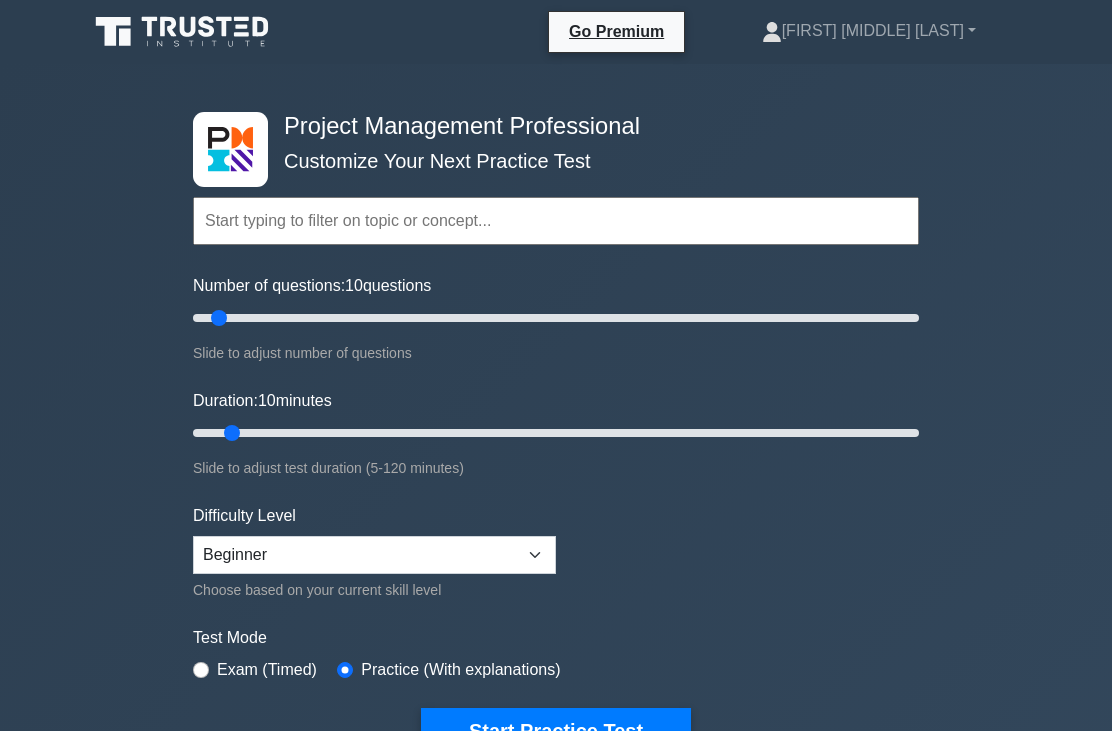 scroll, scrollTop: 0, scrollLeft: 0, axis: both 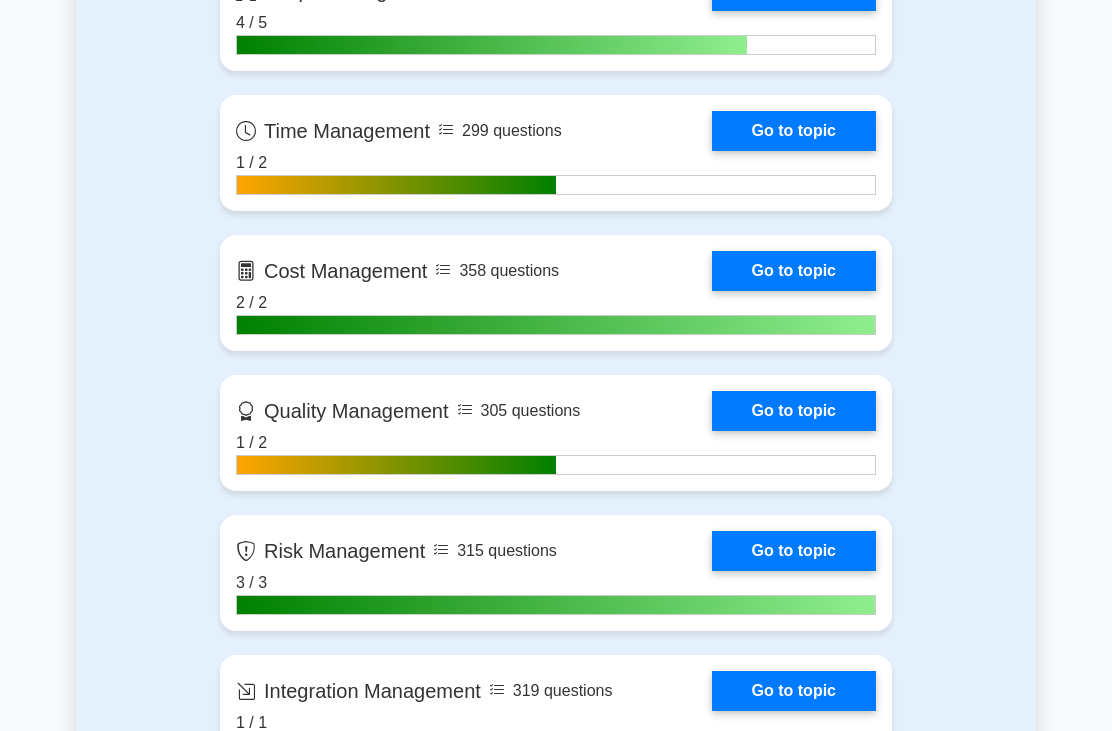 click on "Go to topic" at bounding box center [794, 411] 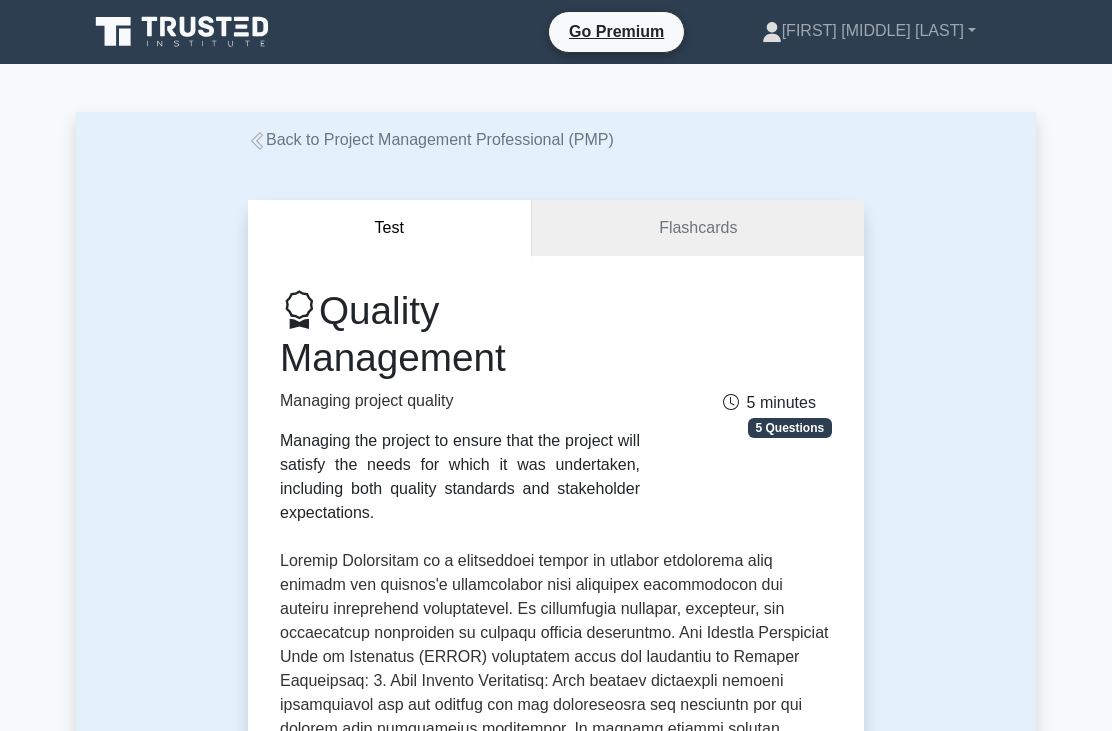scroll, scrollTop: 0, scrollLeft: 0, axis: both 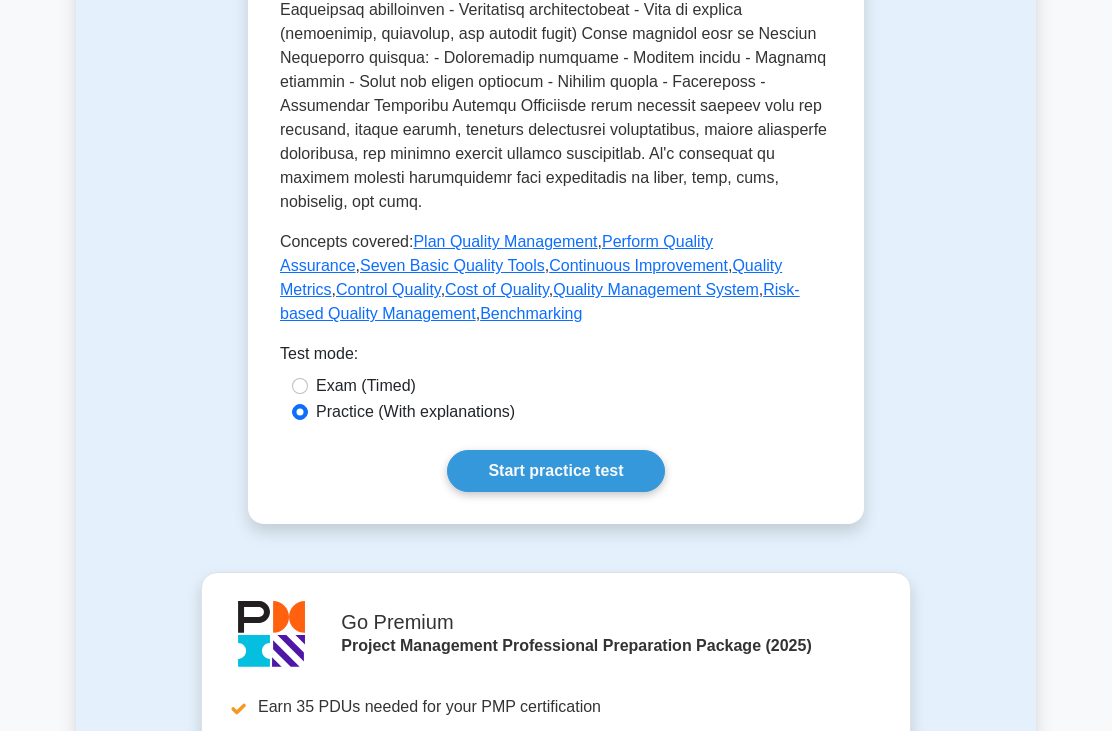 click on "Start practice test" at bounding box center (555, 472) 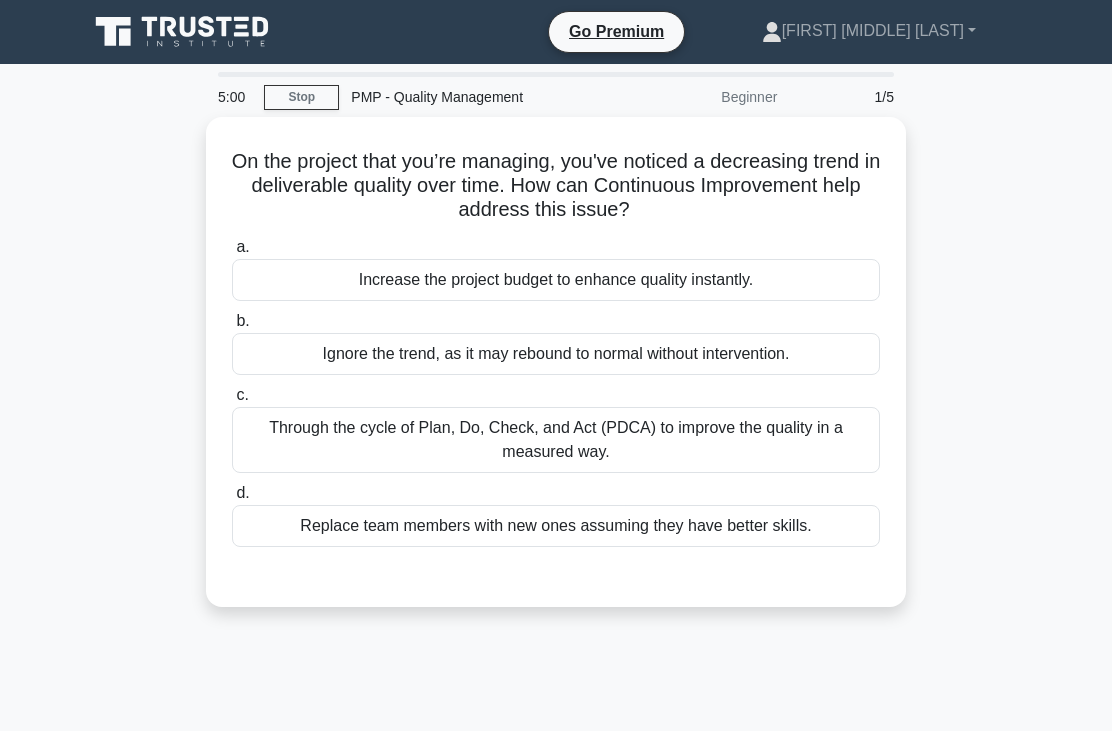 scroll, scrollTop: 0, scrollLeft: 0, axis: both 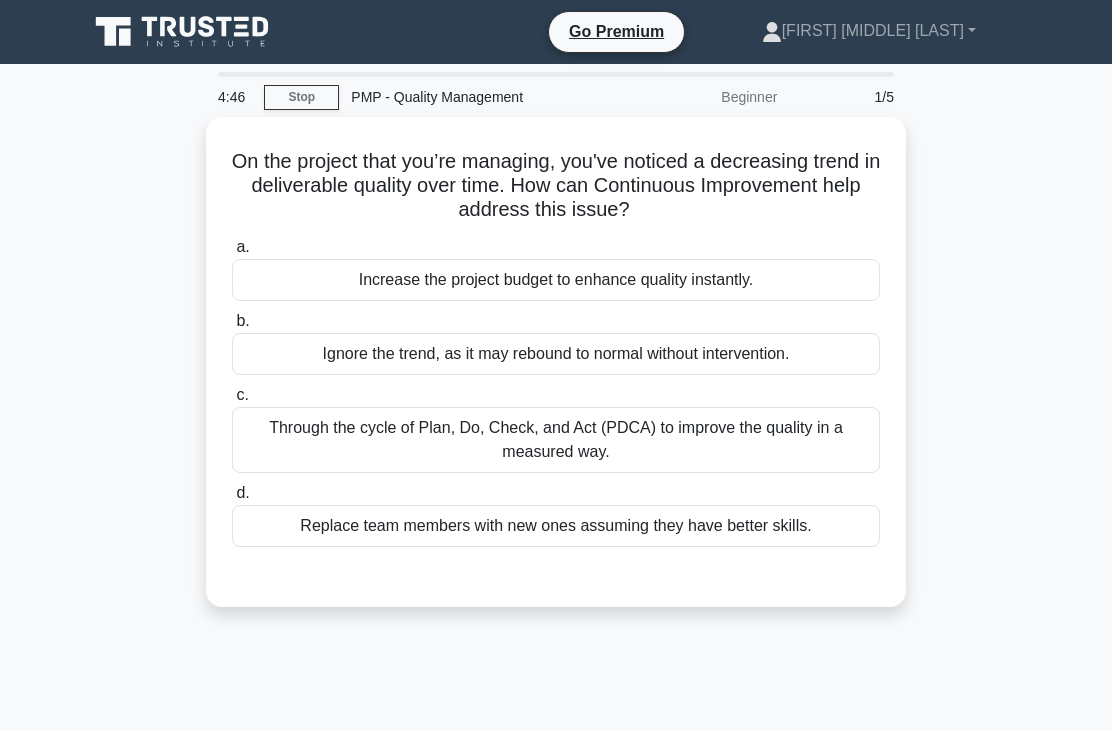 click on "Through the cycle of Plan, Do, Check, and Act (PDCA) to improve the quality in a measured way." at bounding box center [556, 440] 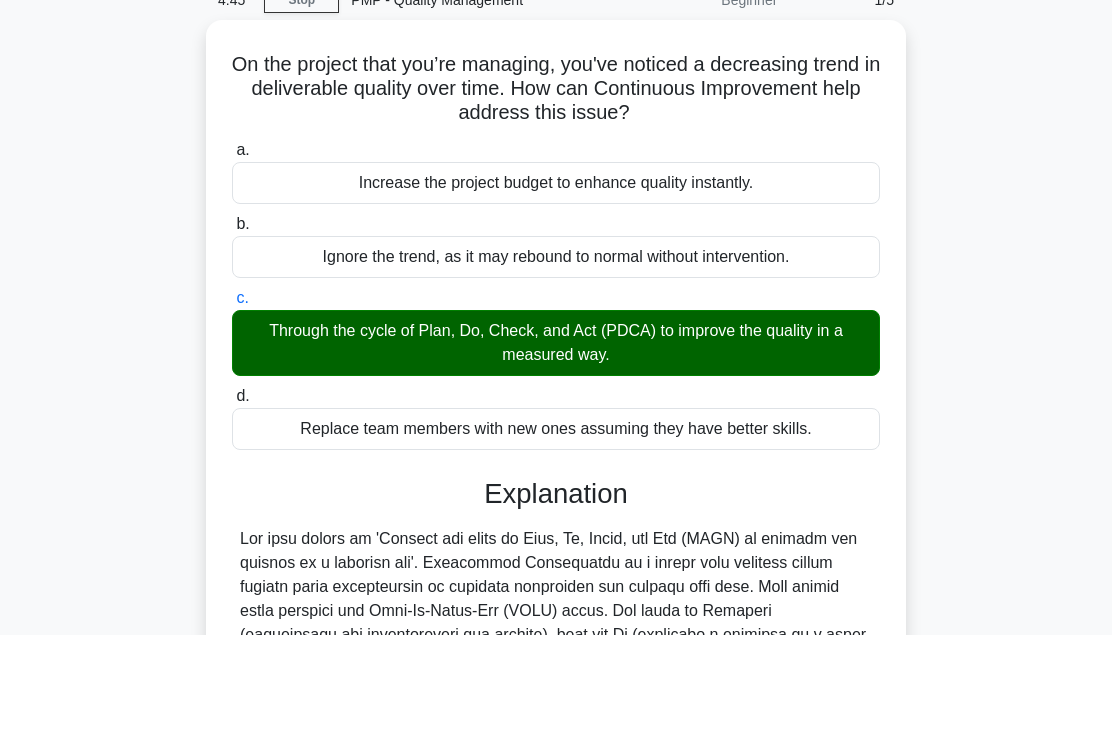 scroll, scrollTop: 437, scrollLeft: 0, axis: vertical 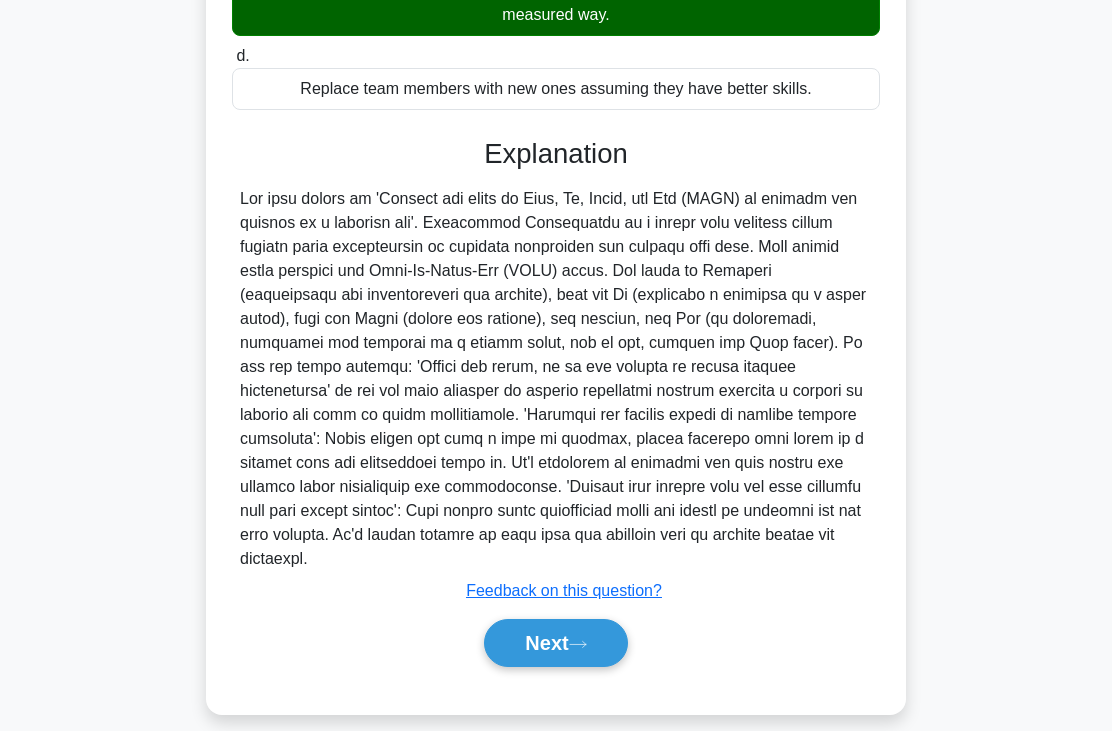 click on "Next" at bounding box center (555, 643) 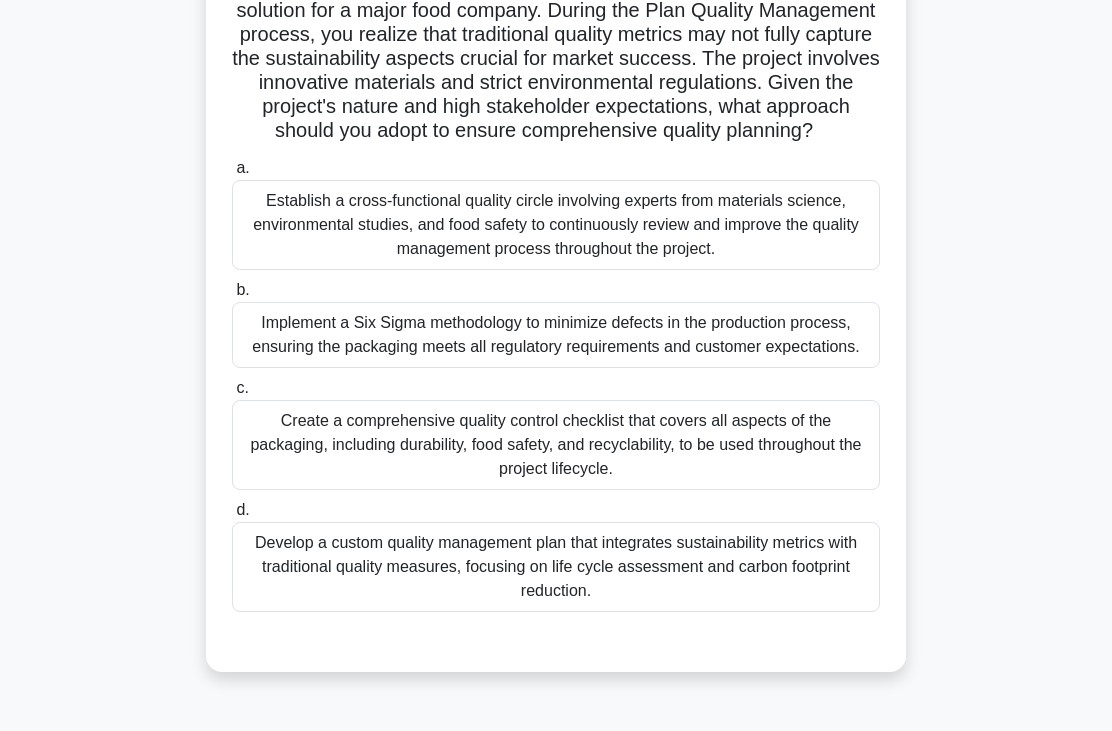 scroll, scrollTop: 175, scrollLeft: 0, axis: vertical 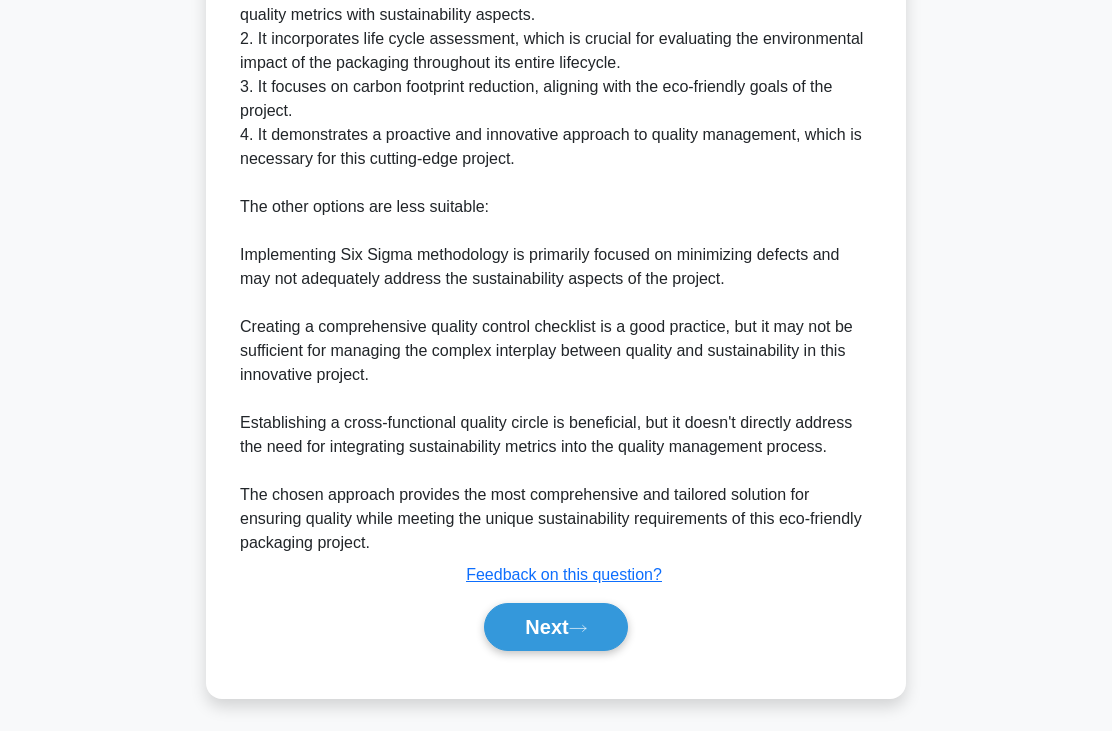 click on "Next" at bounding box center [555, 627] 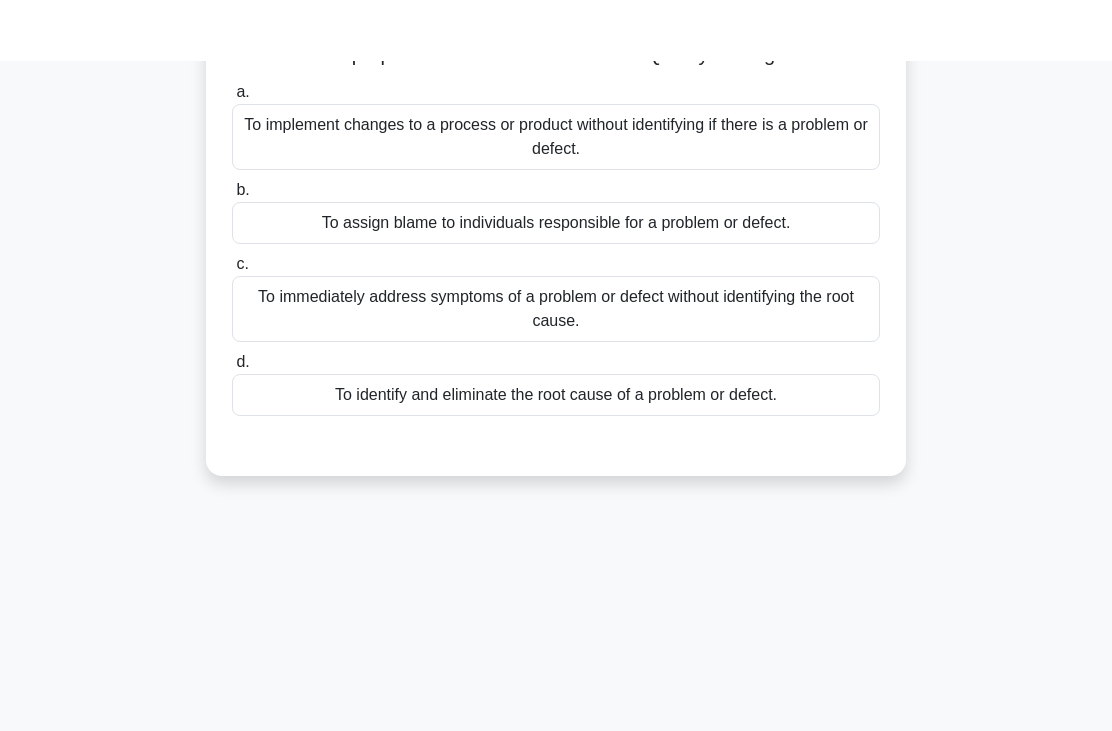 scroll, scrollTop: 0, scrollLeft: 0, axis: both 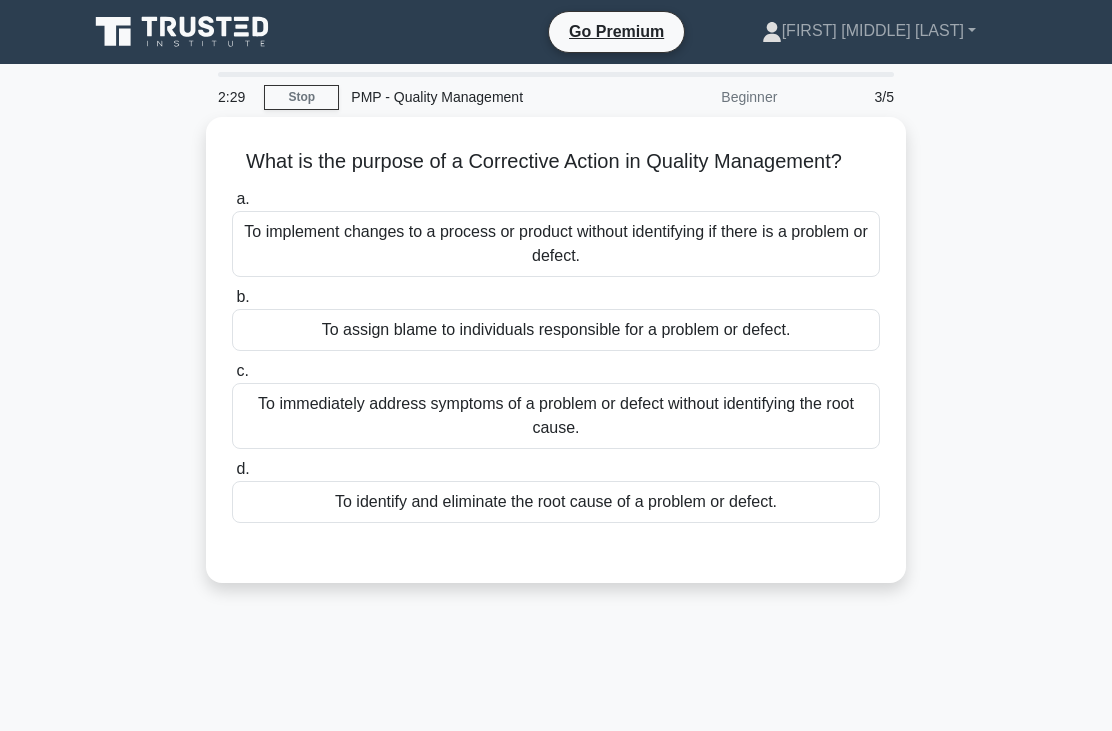 click on "To identify and eliminate the root cause of a problem or defect." at bounding box center (556, 502) 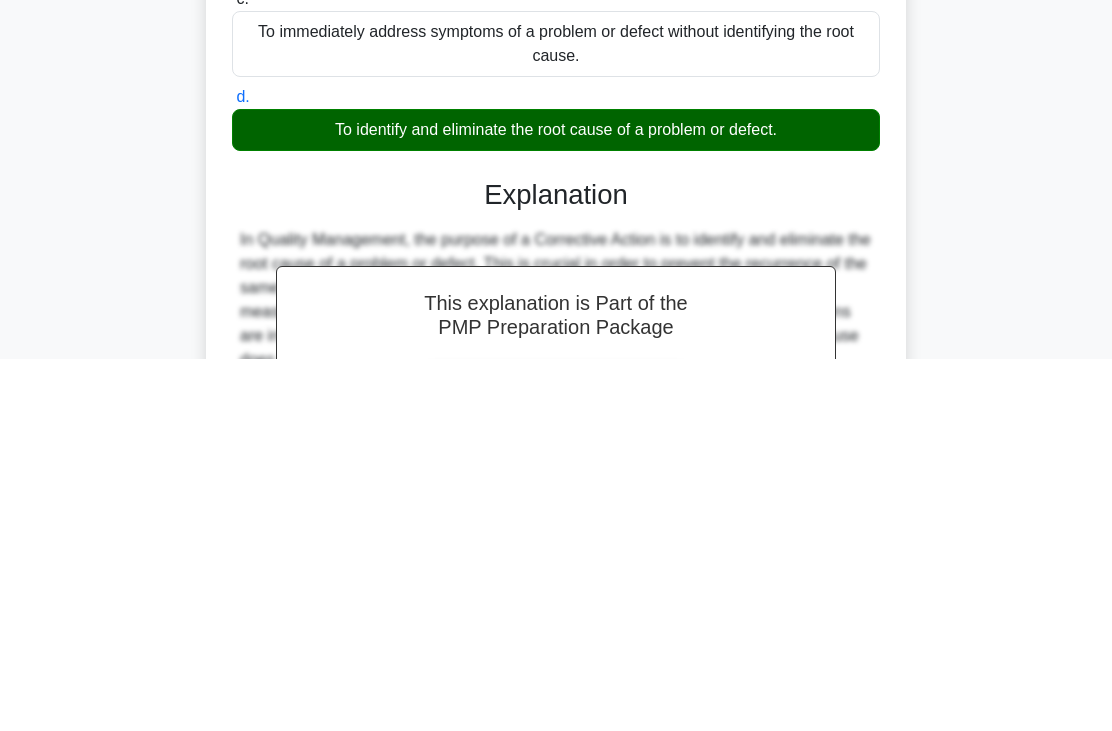scroll, scrollTop: 293, scrollLeft: 0, axis: vertical 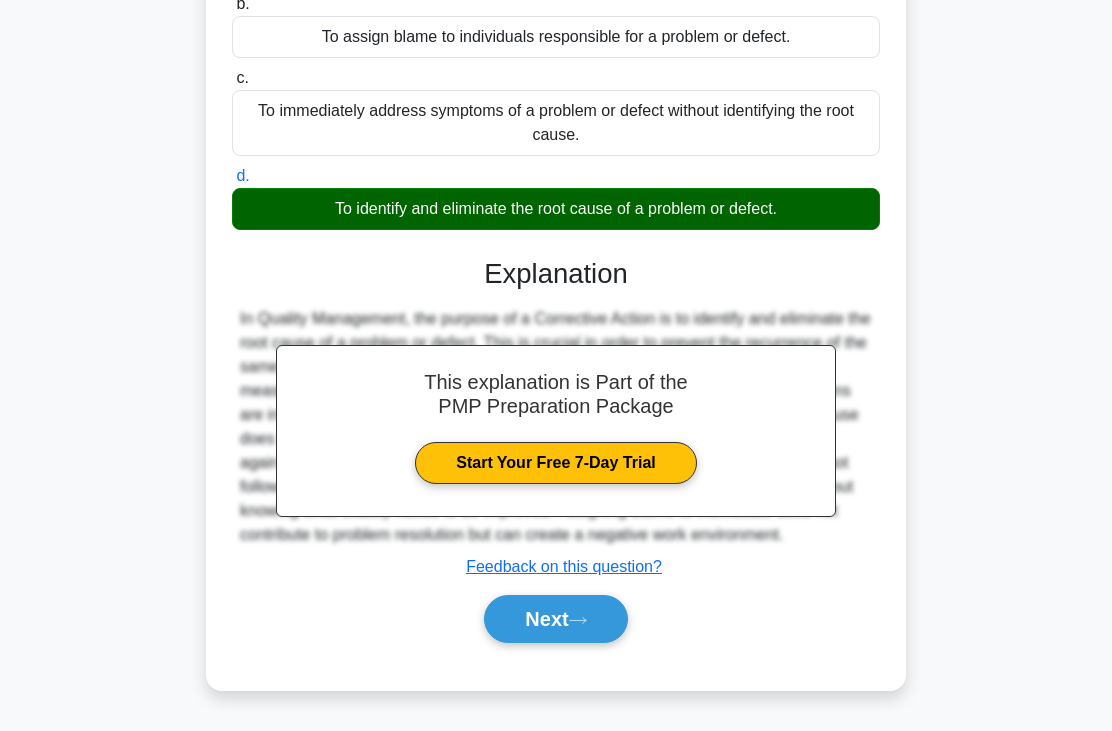 click on "Next" at bounding box center [555, 619] 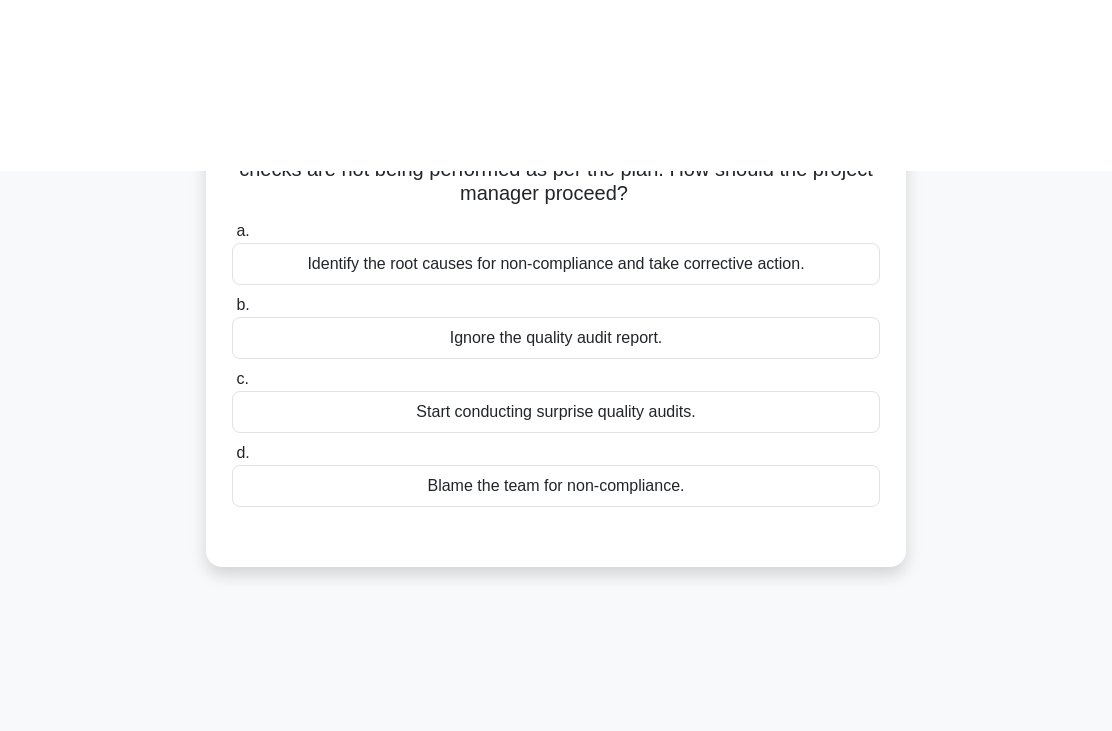 scroll, scrollTop: 0, scrollLeft: 0, axis: both 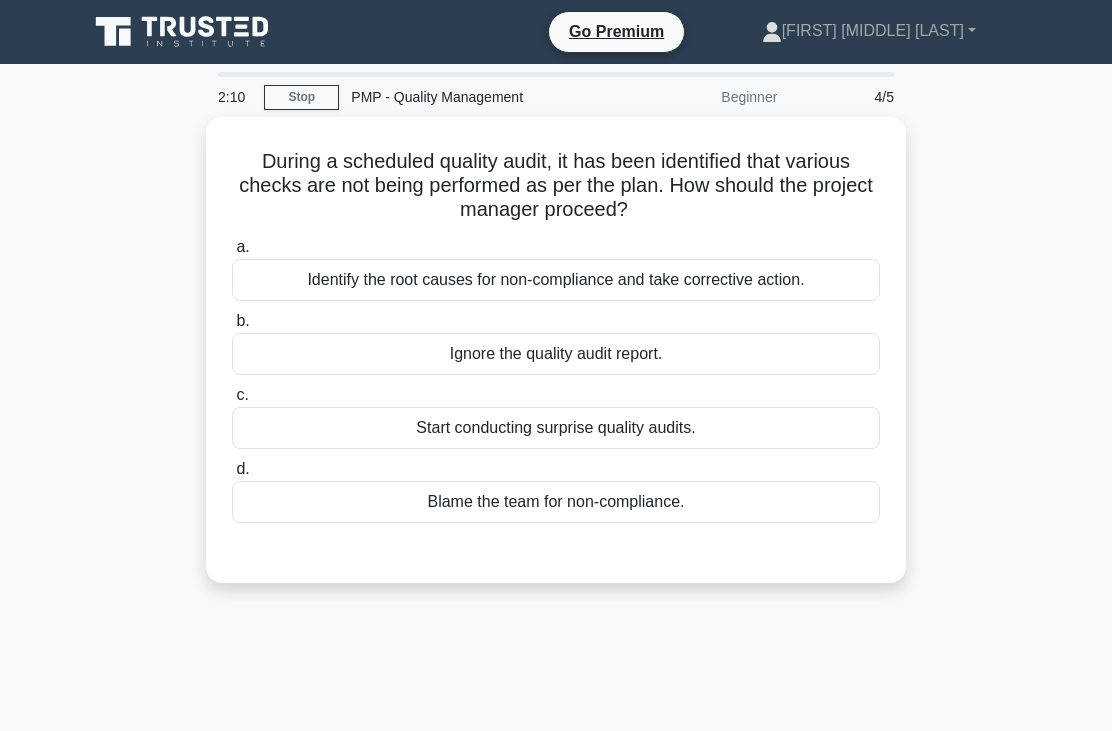 click on "Identify the root causes for non-compliance and take corrective action." at bounding box center [556, 280] 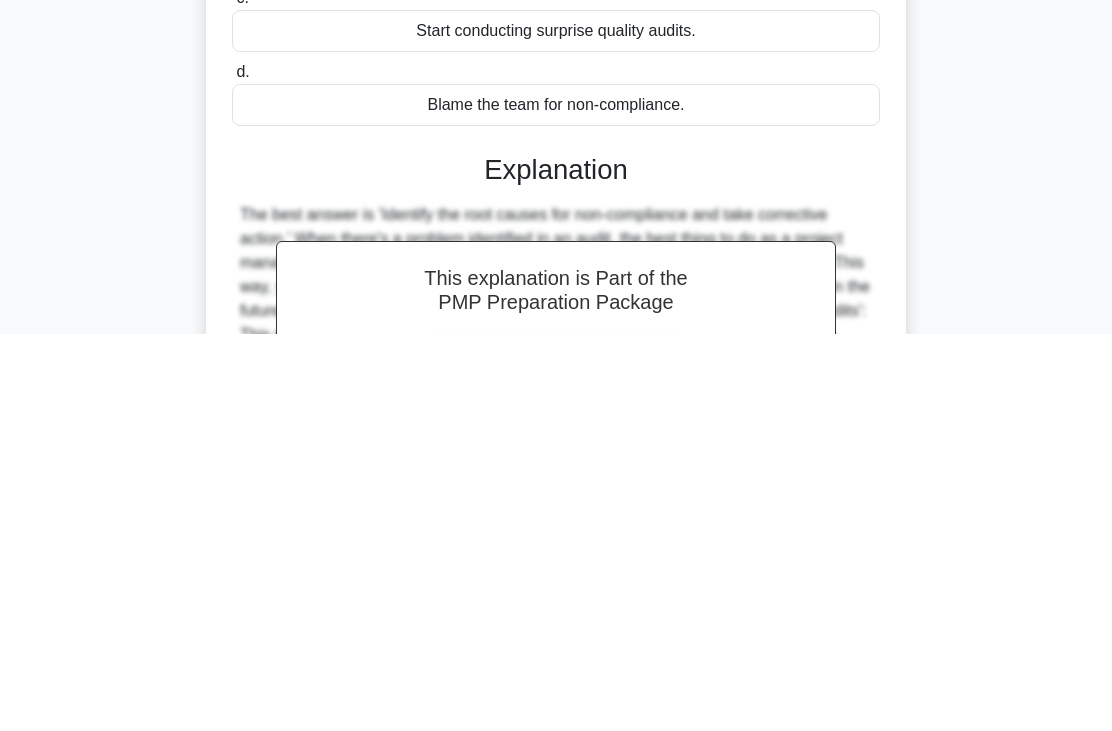 scroll, scrollTop: 317, scrollLeft: 0, axis: vertical 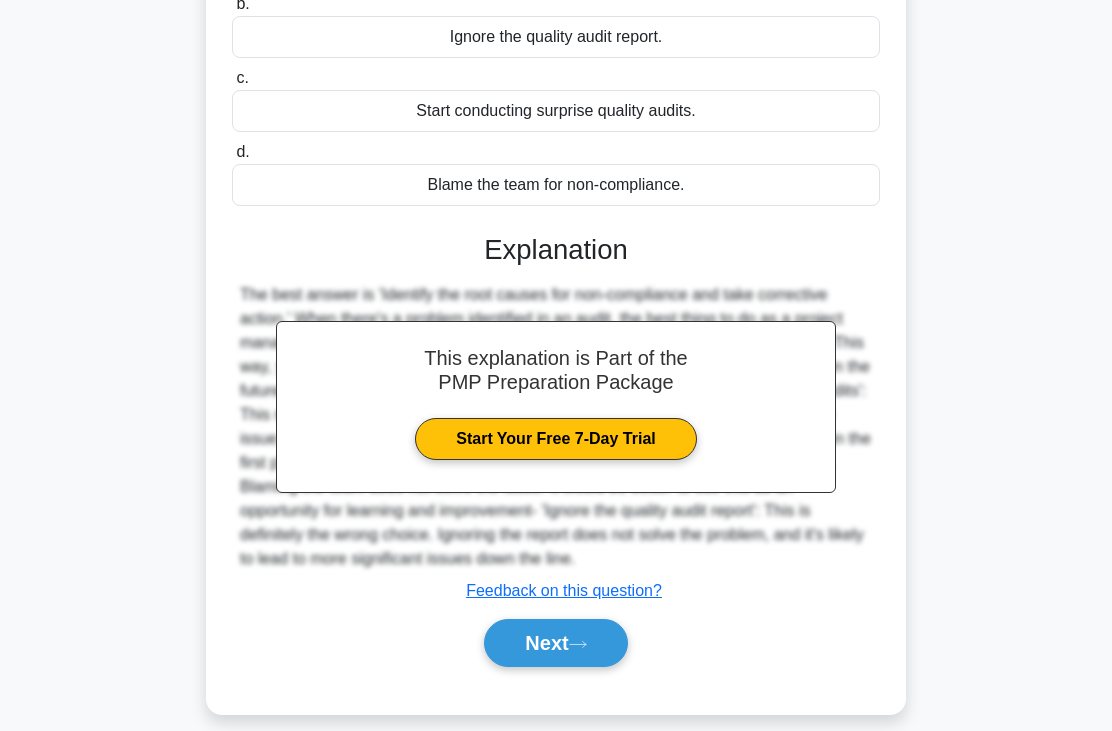 click on "Next" at bounding box center [555, 643] 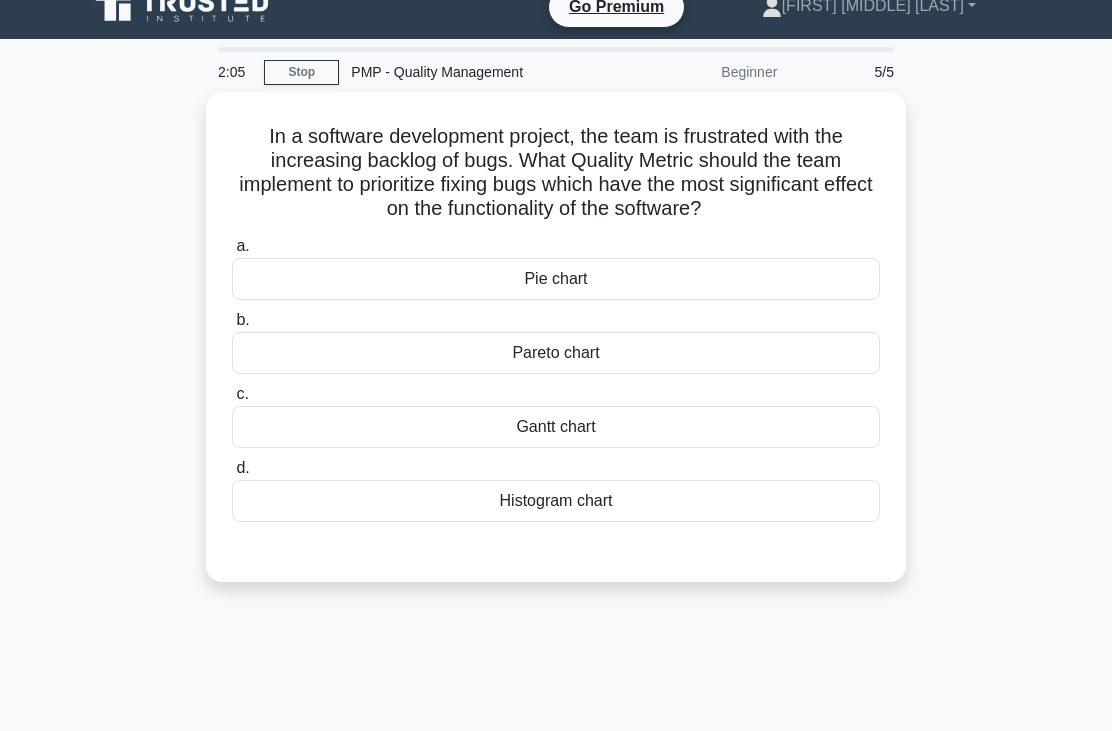 scroll, scrollTop: 25, scrollLeft: 0, axis: vertical 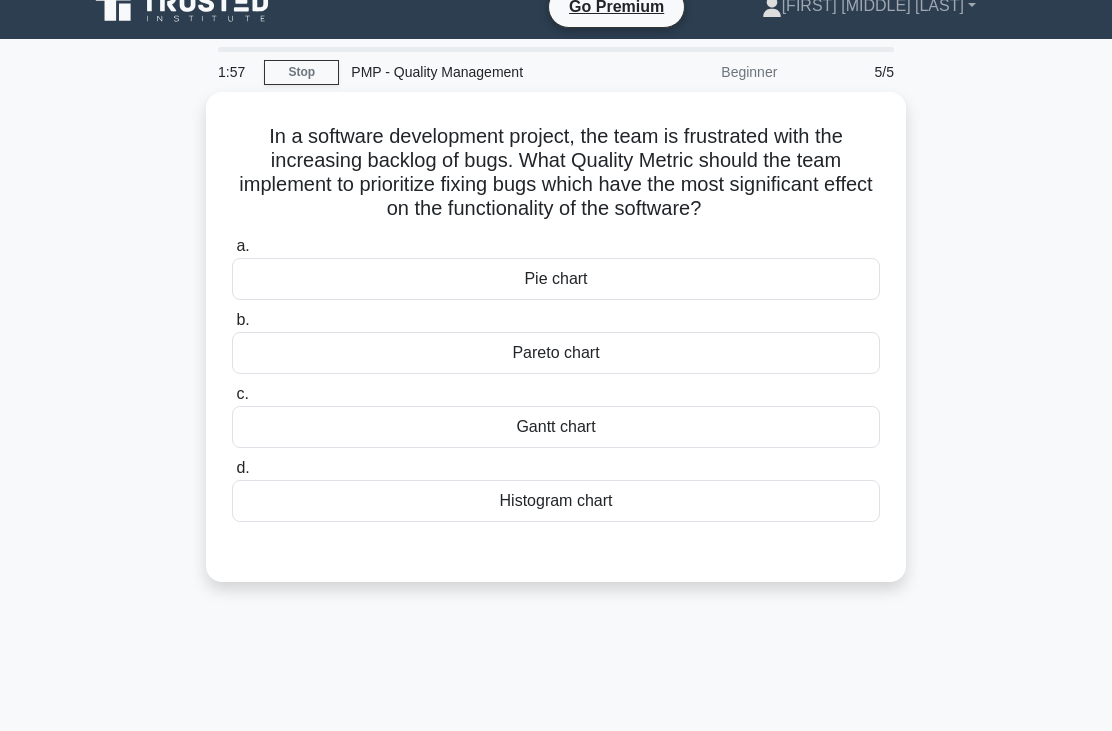 click on "Pareto chart" at bounding box center [556, 353] 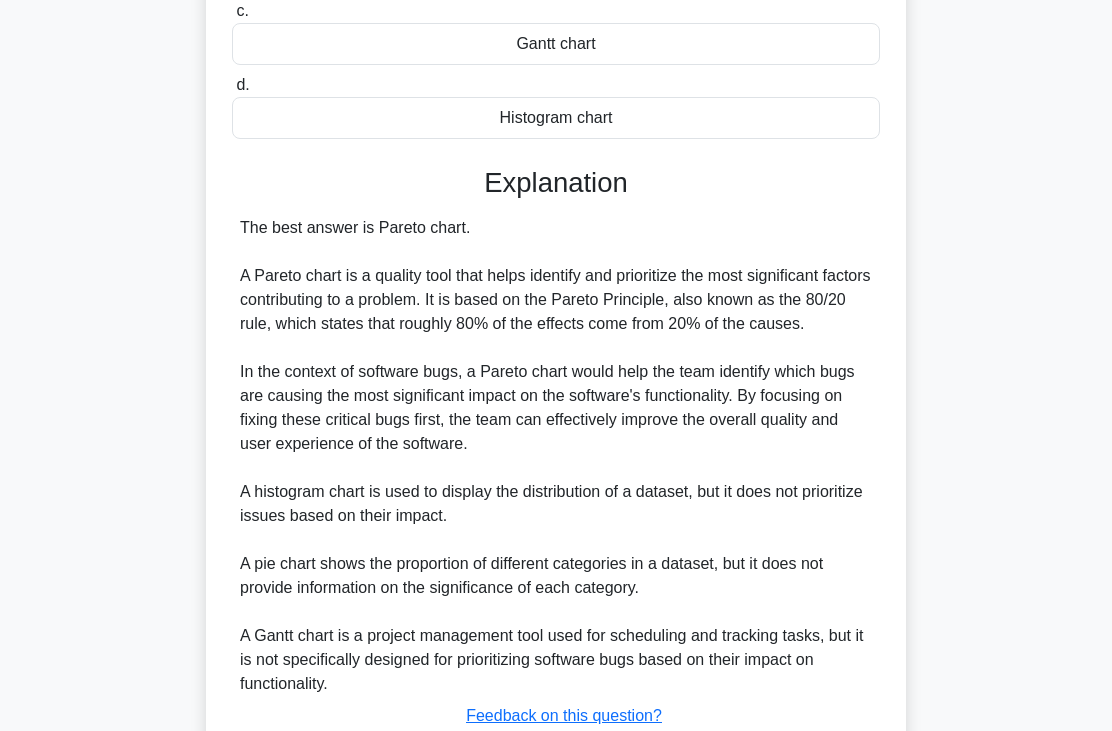 scroll, scrollTop: 509, scrollLeft: 0, axis: vertical 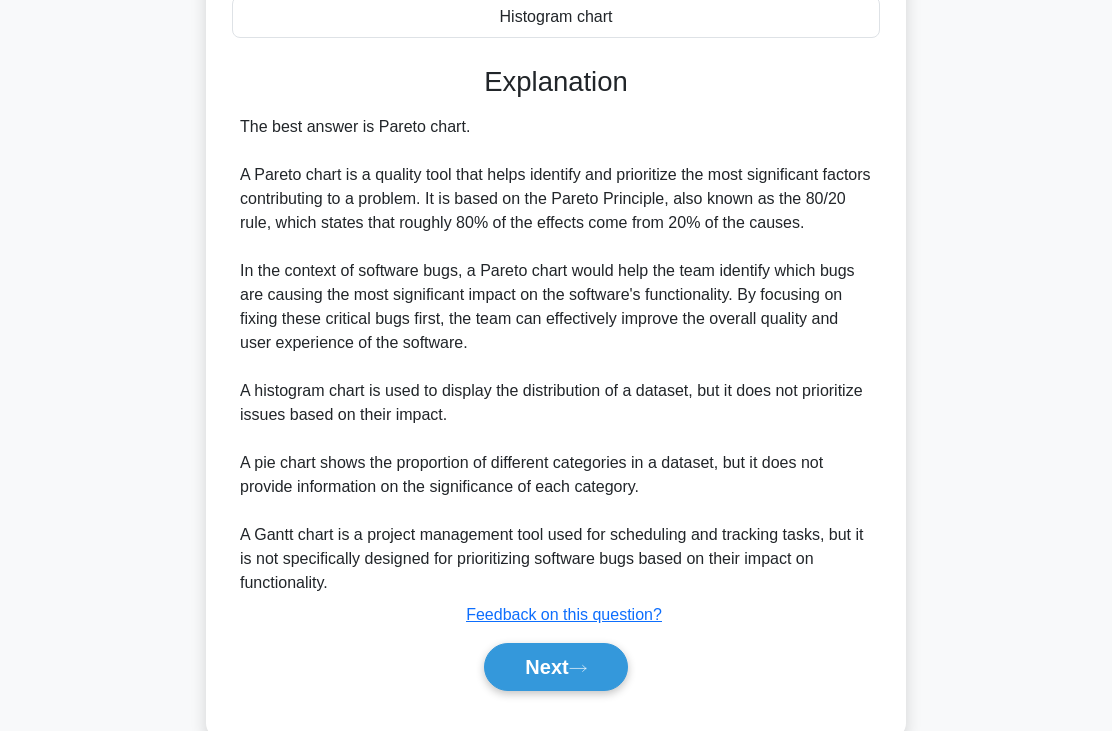 click on "Next" at bounding box center [555, 667] 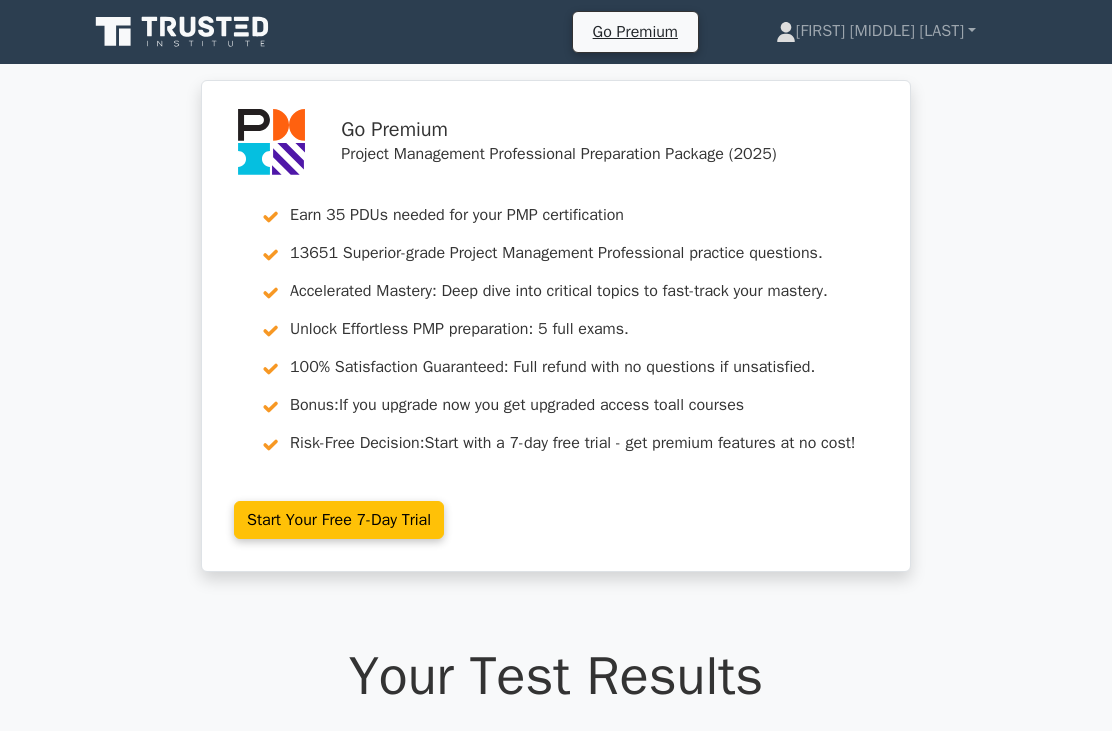 scroll, scrollTop: 0, scrollLeft: 0, axis: both 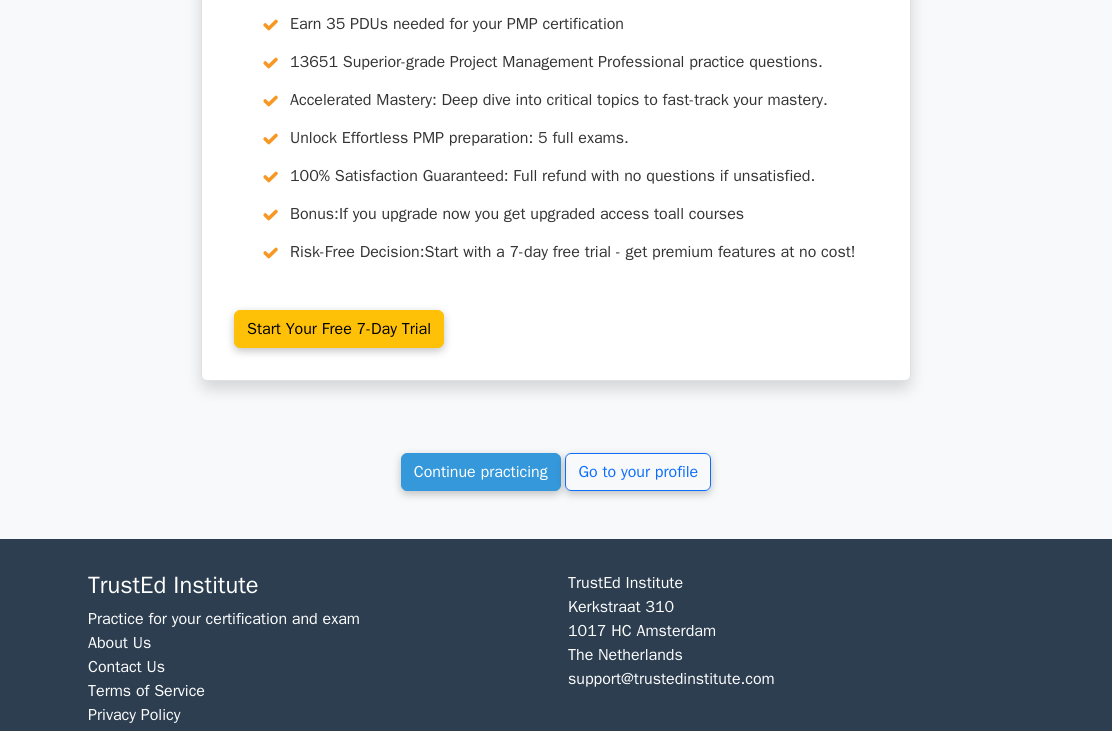 click on "Continue practicing" at bounding box center [481, 472] 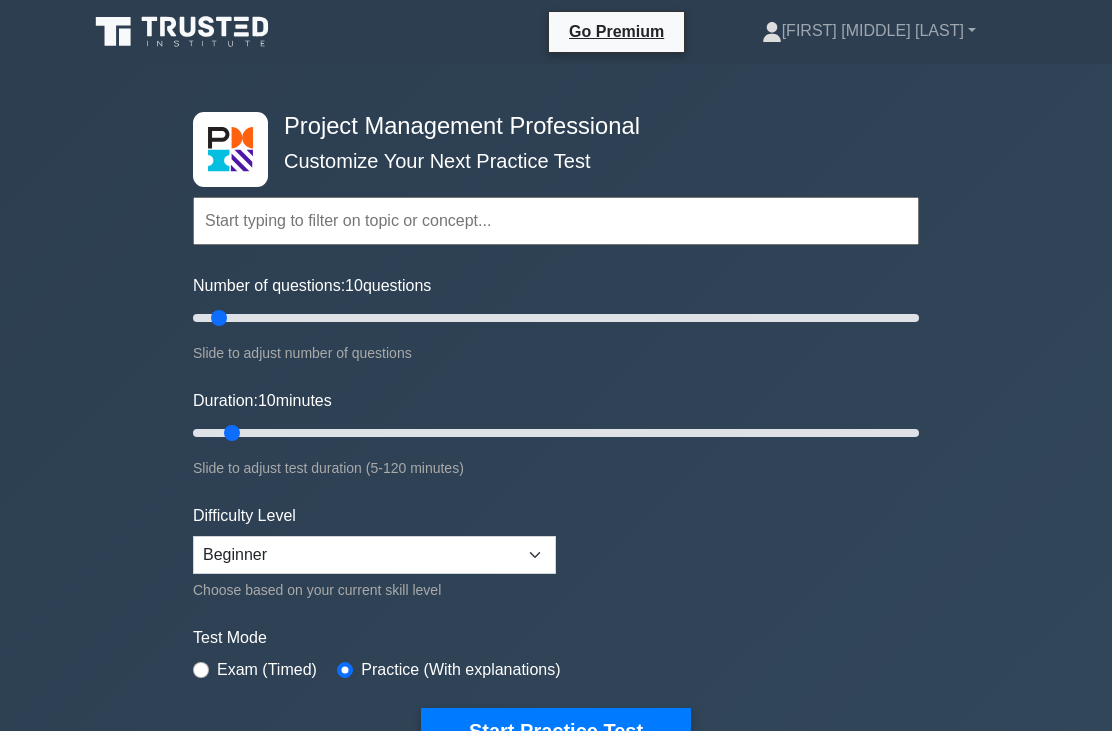 scroll, scrollTop: 0, scrollLeft: 0, axis: both 